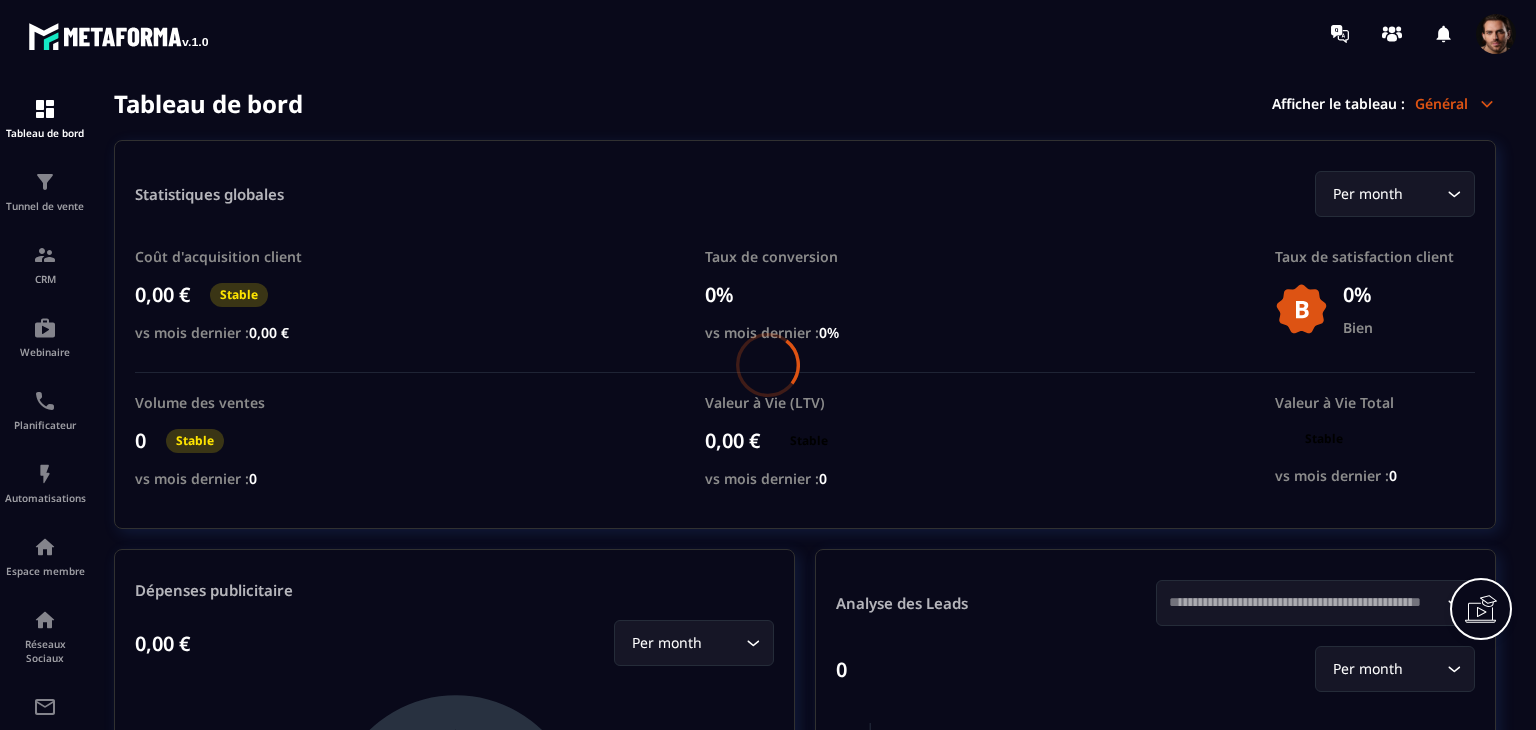scroll, scrollTop: 0, scrollLeft: 0, axis: both 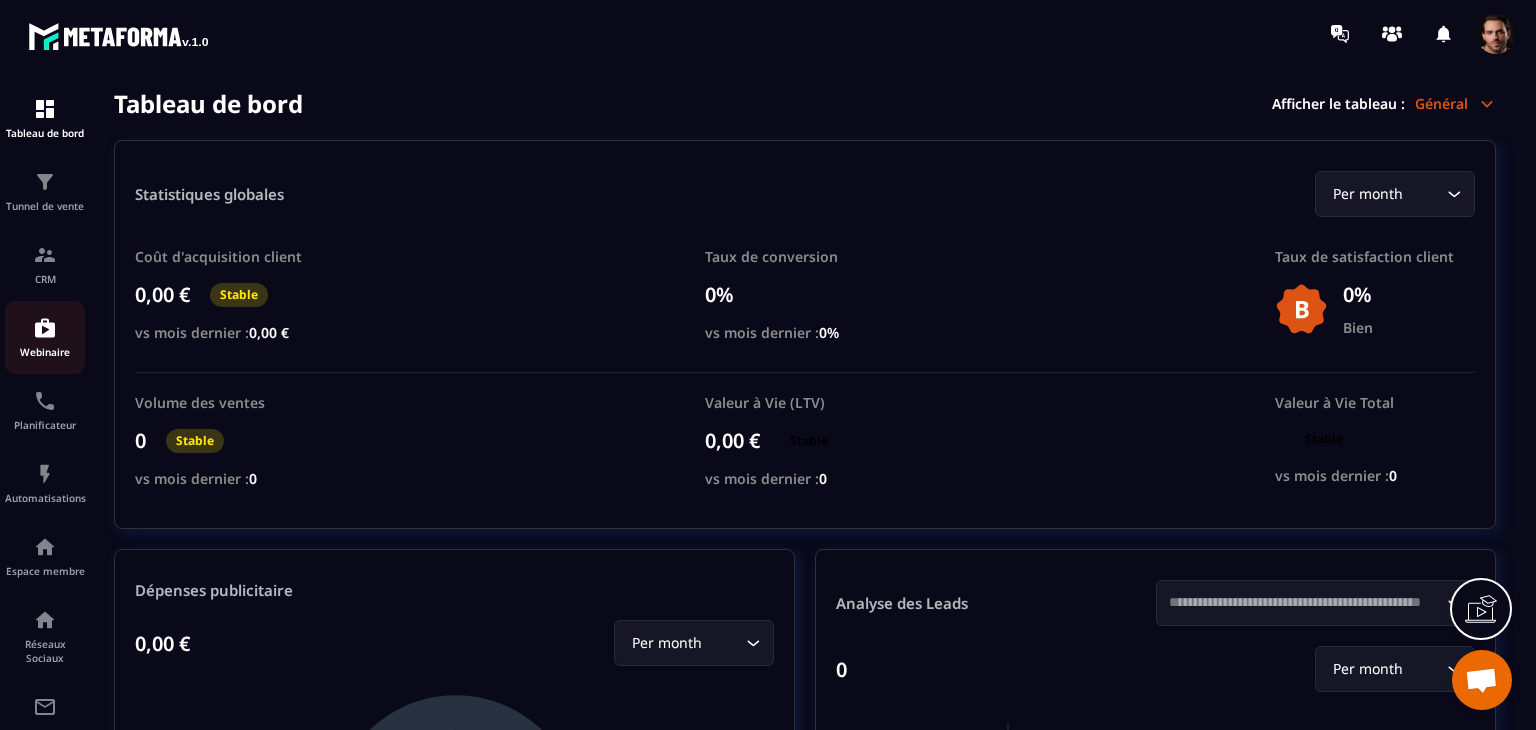 click on "Webinaire" at bounding box center [45, 337] 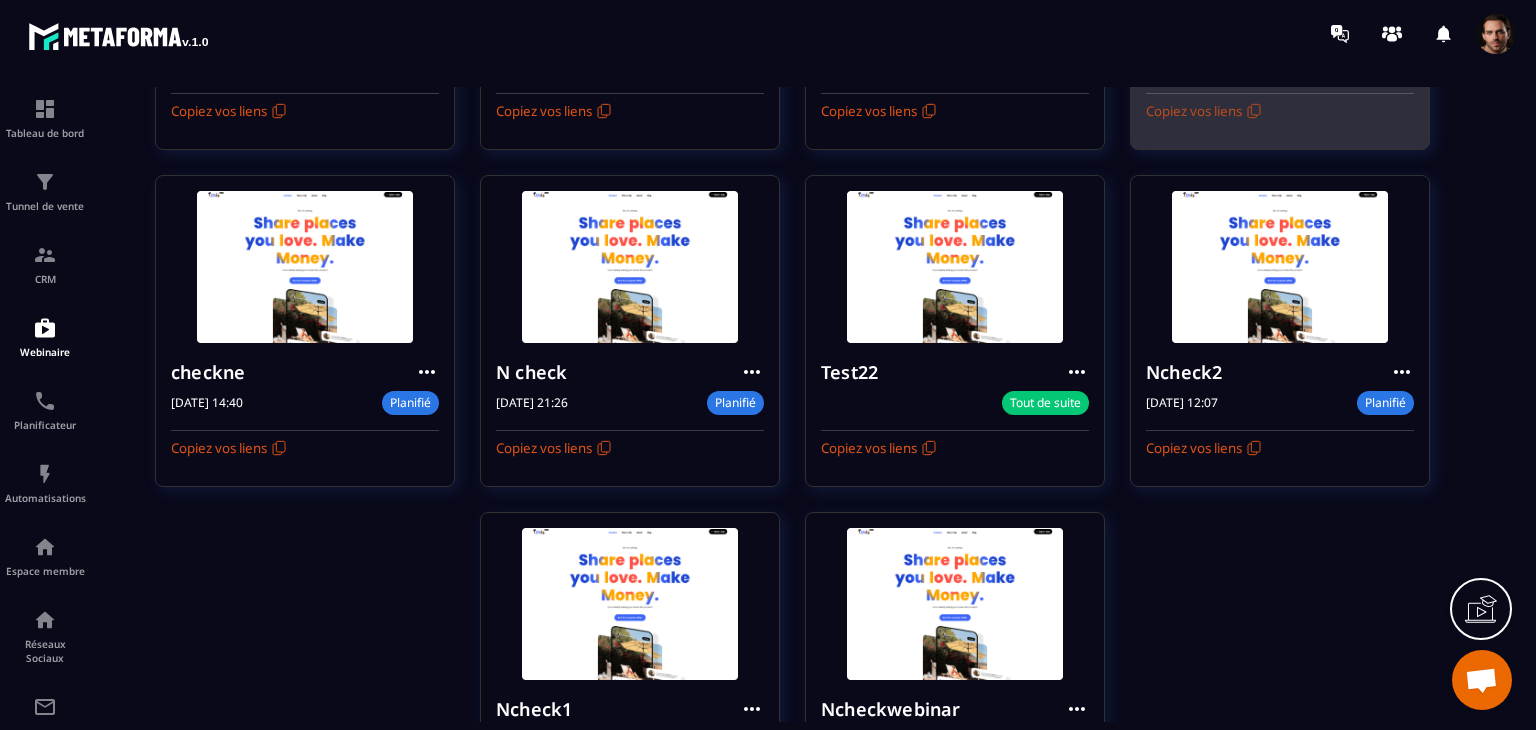 scroll, scrollTop: 200, scrollLeft: 0, axis: vertical 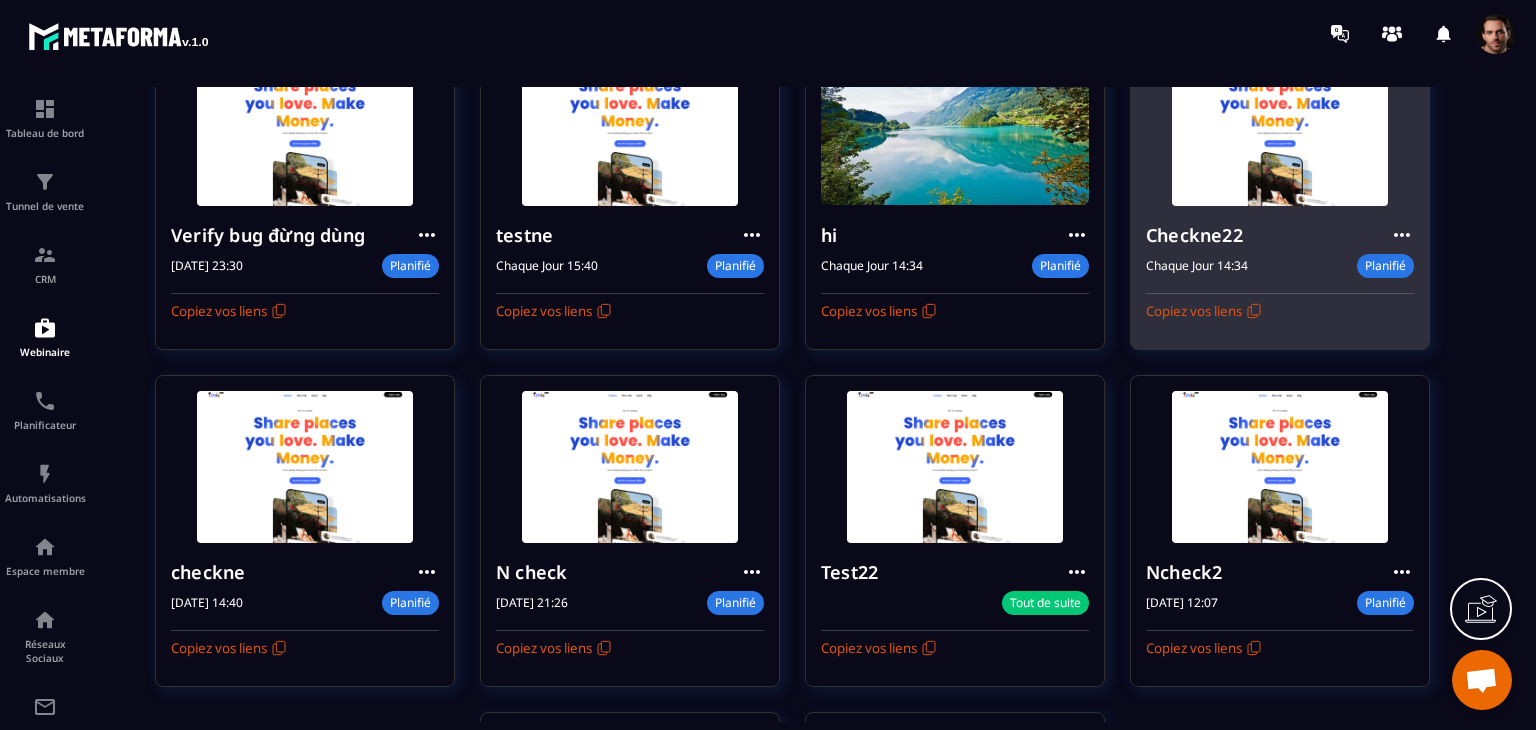 click 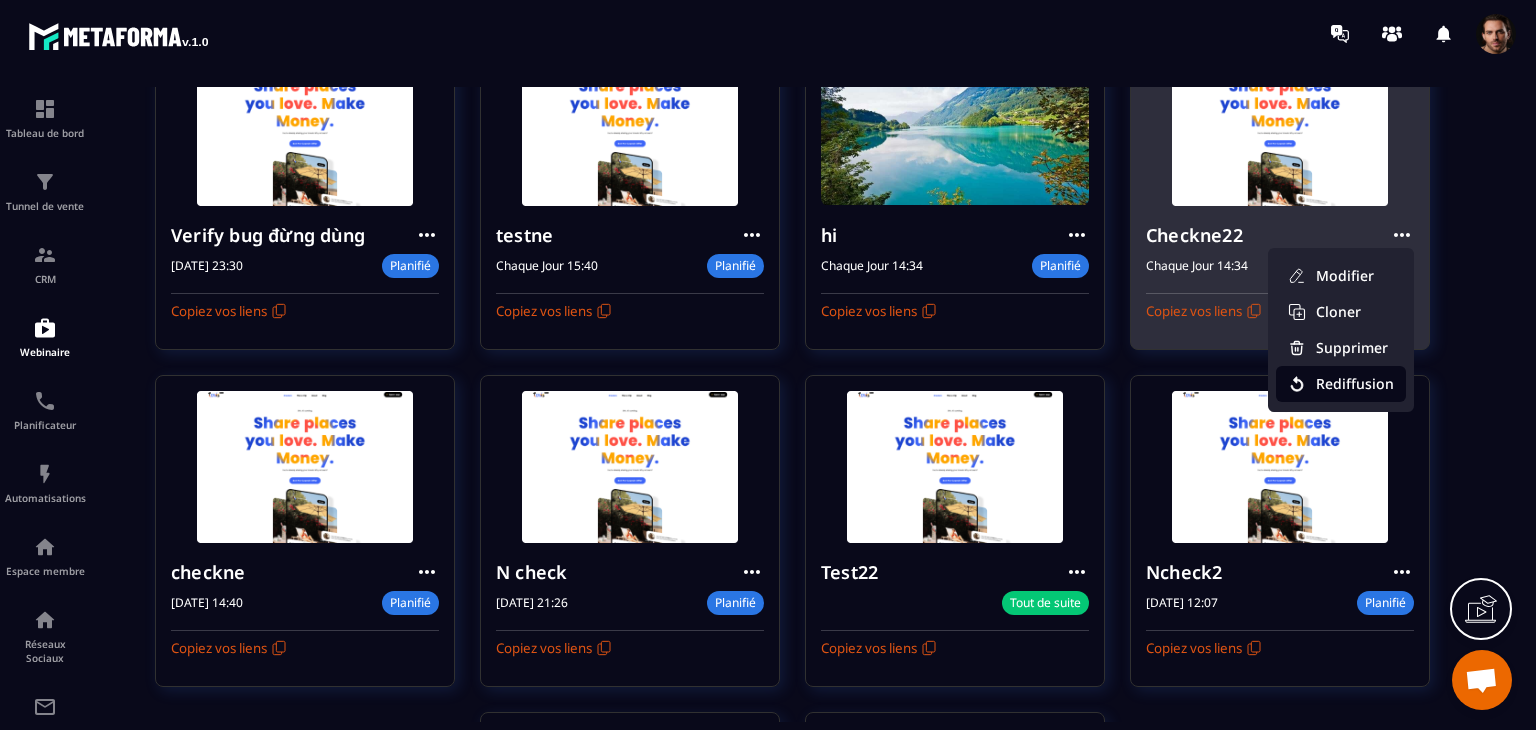 click on "Rediffusion" at bounding box center [1341, 384] 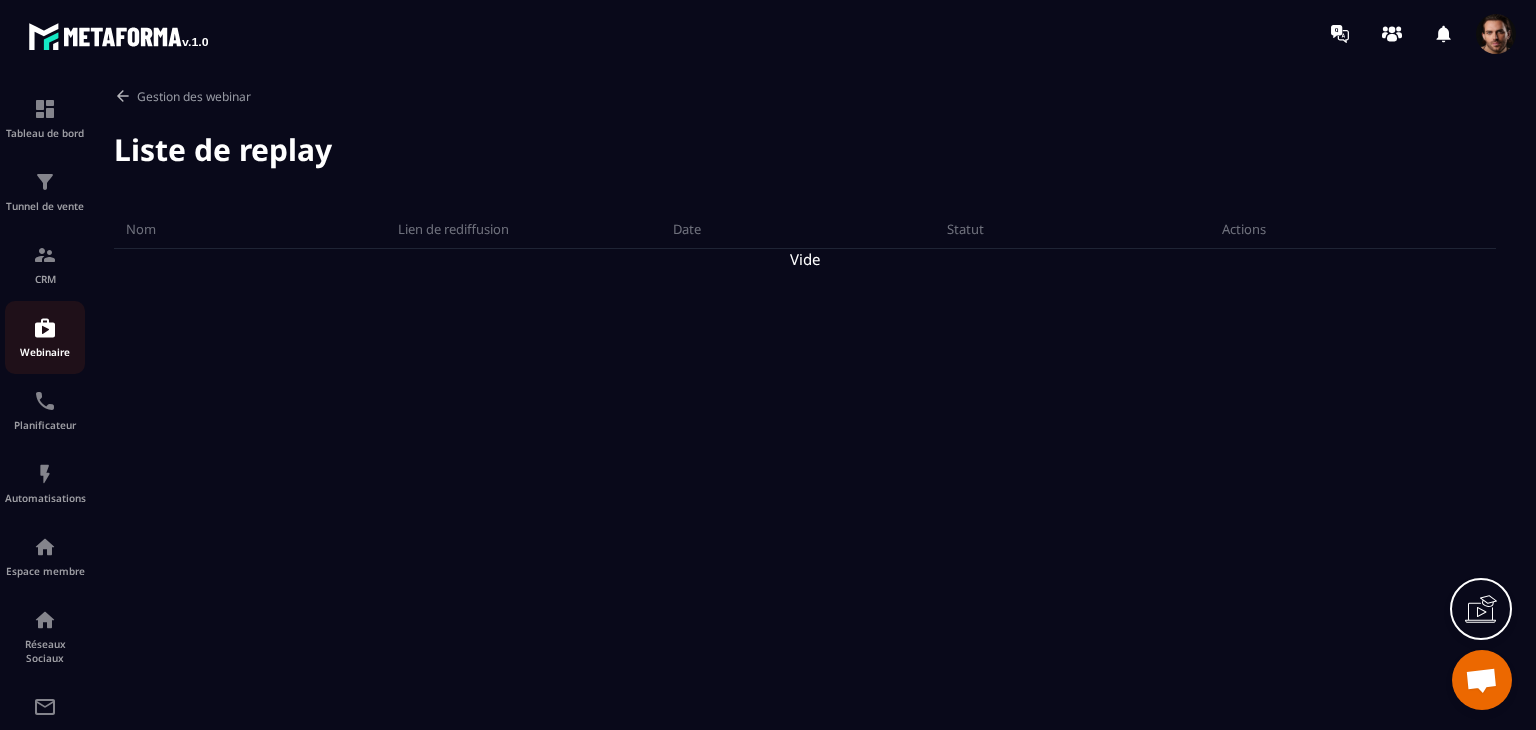 click on "Webinaire" at bounding box center (45, 337) 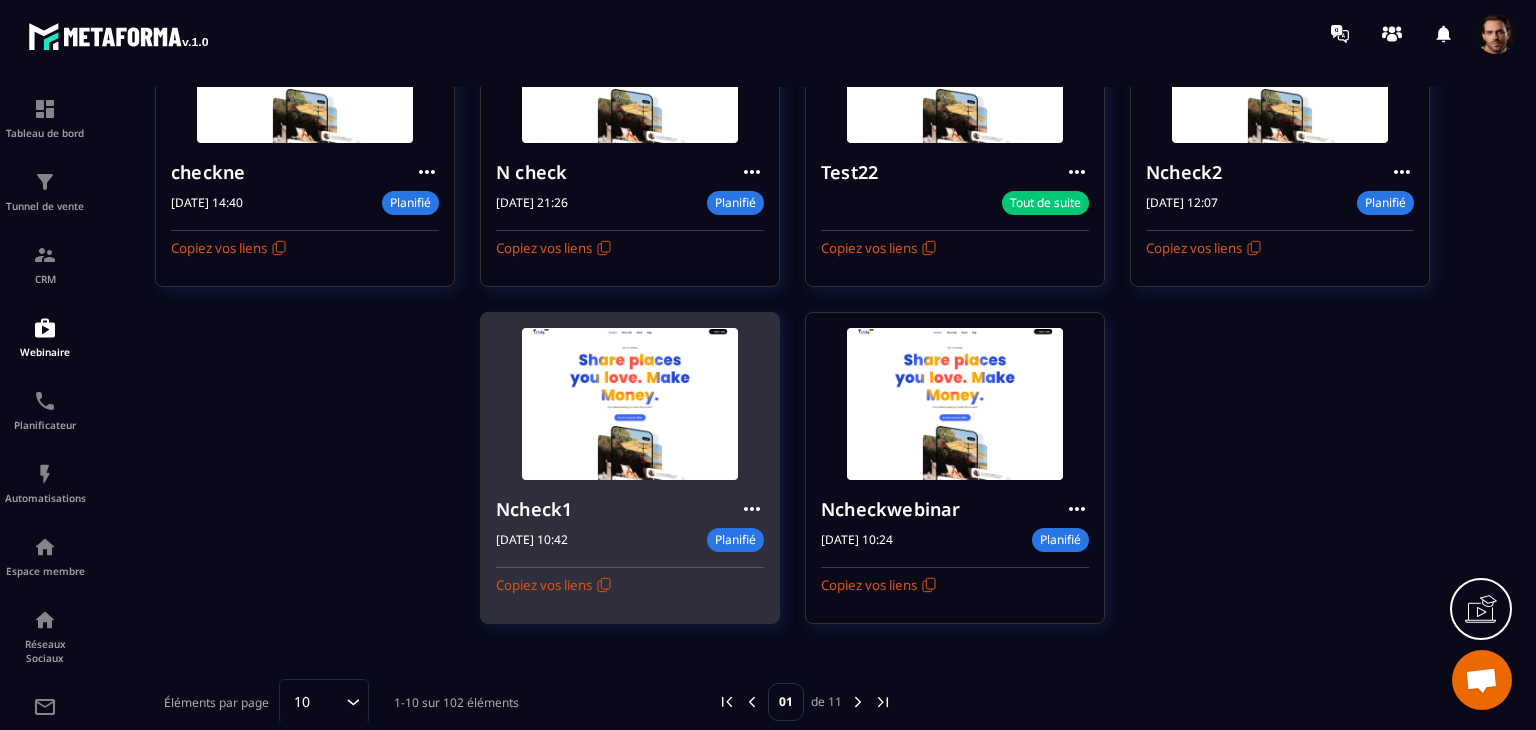 scroll, scrollTop: 623, scrollLeft: 0, axis: vertical 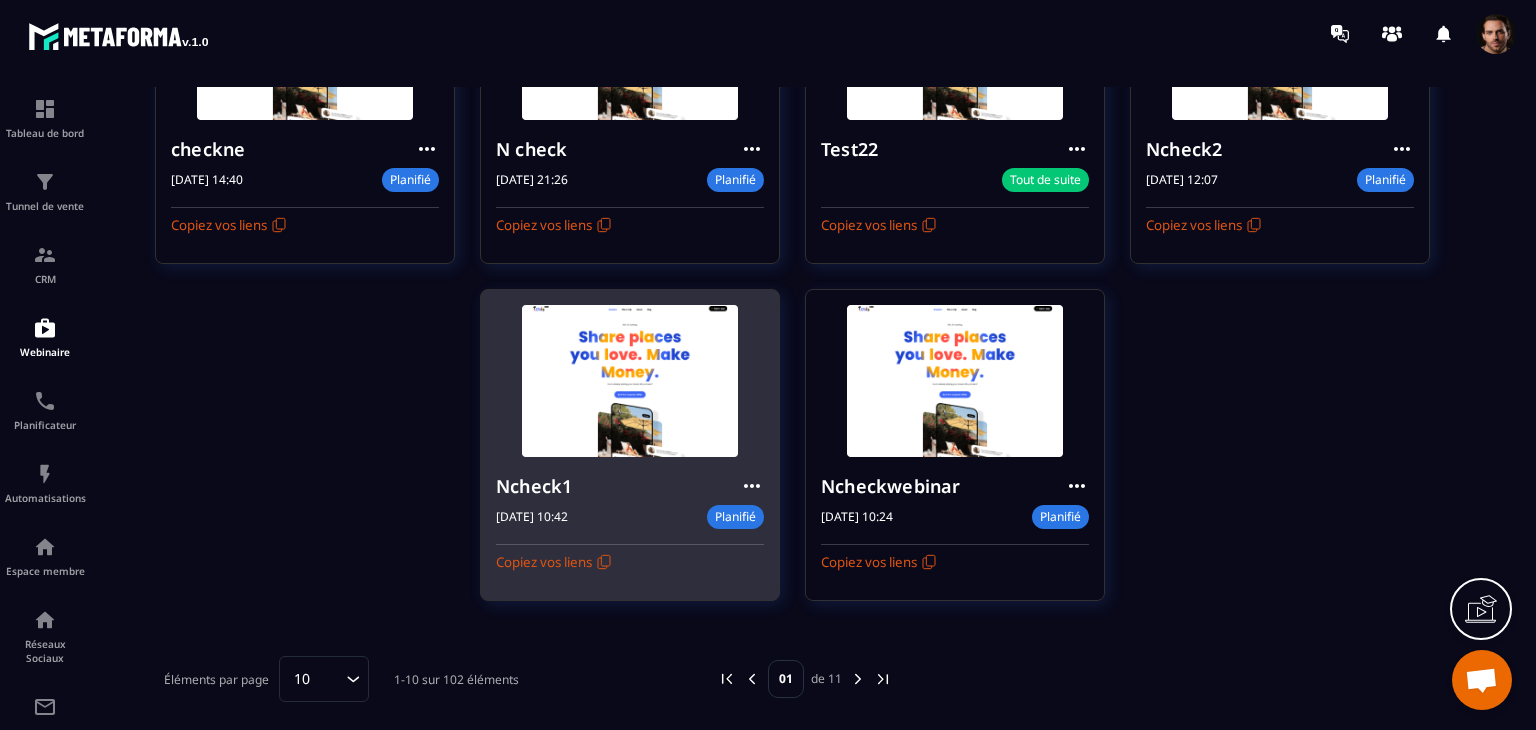 click 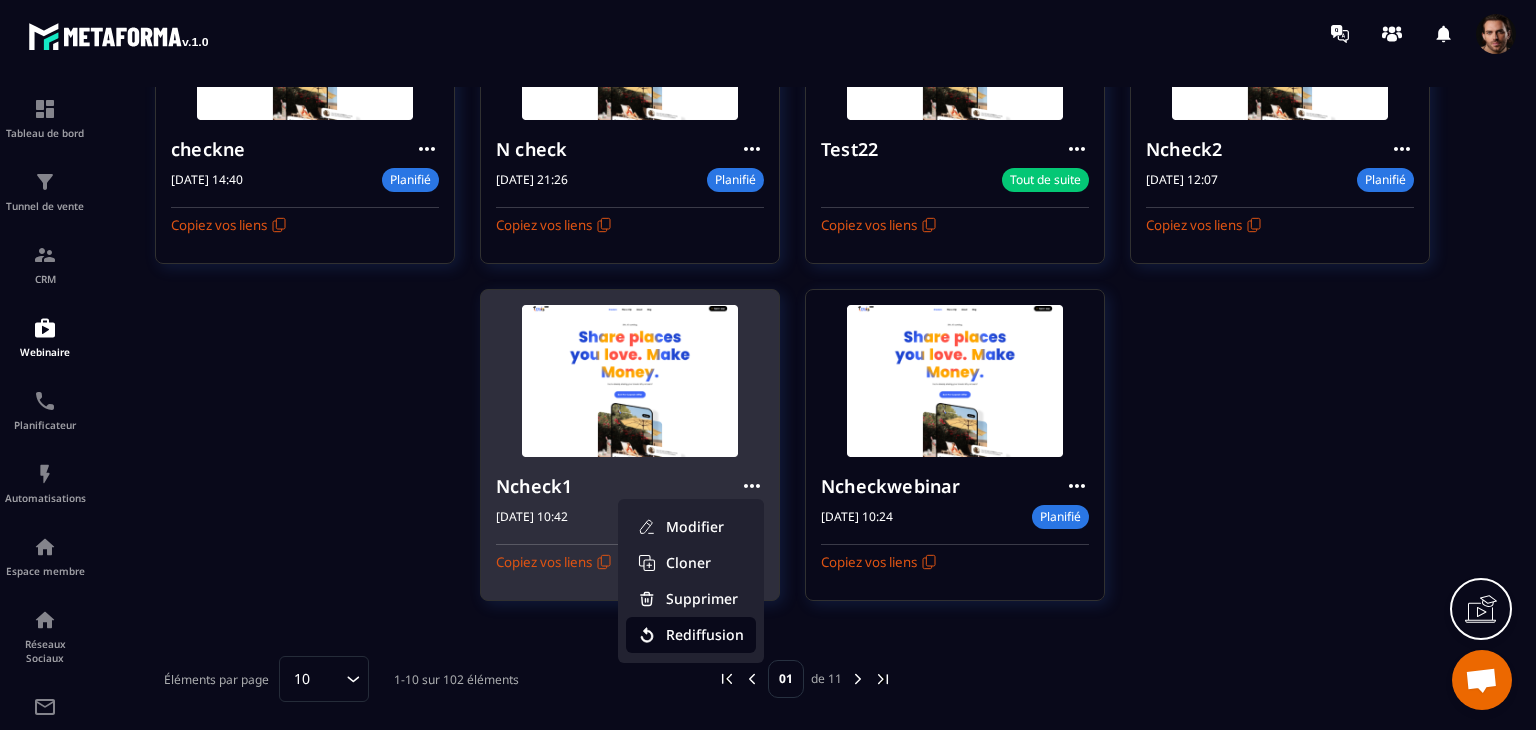 click on "Rediffusion" at bounding box center (691, 635) 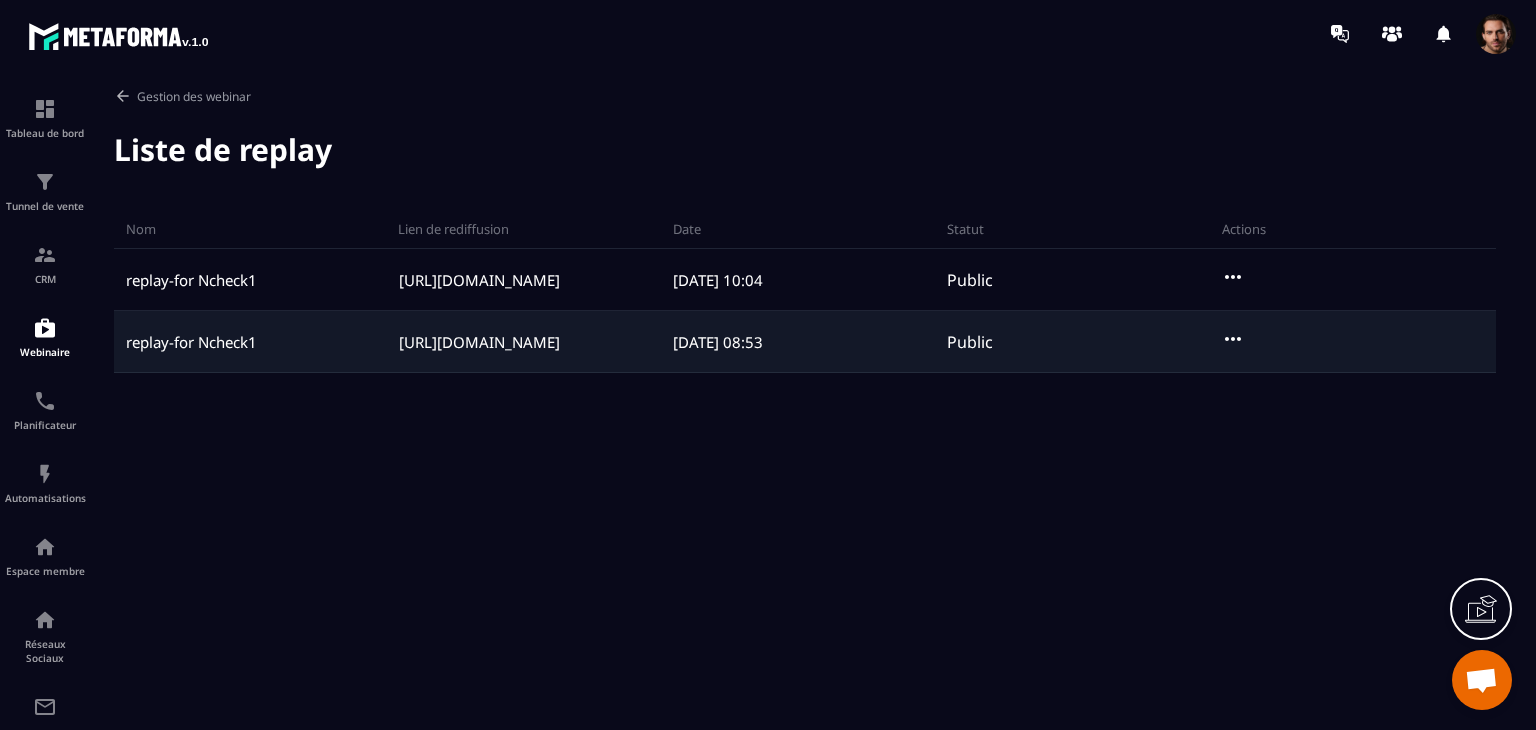 click 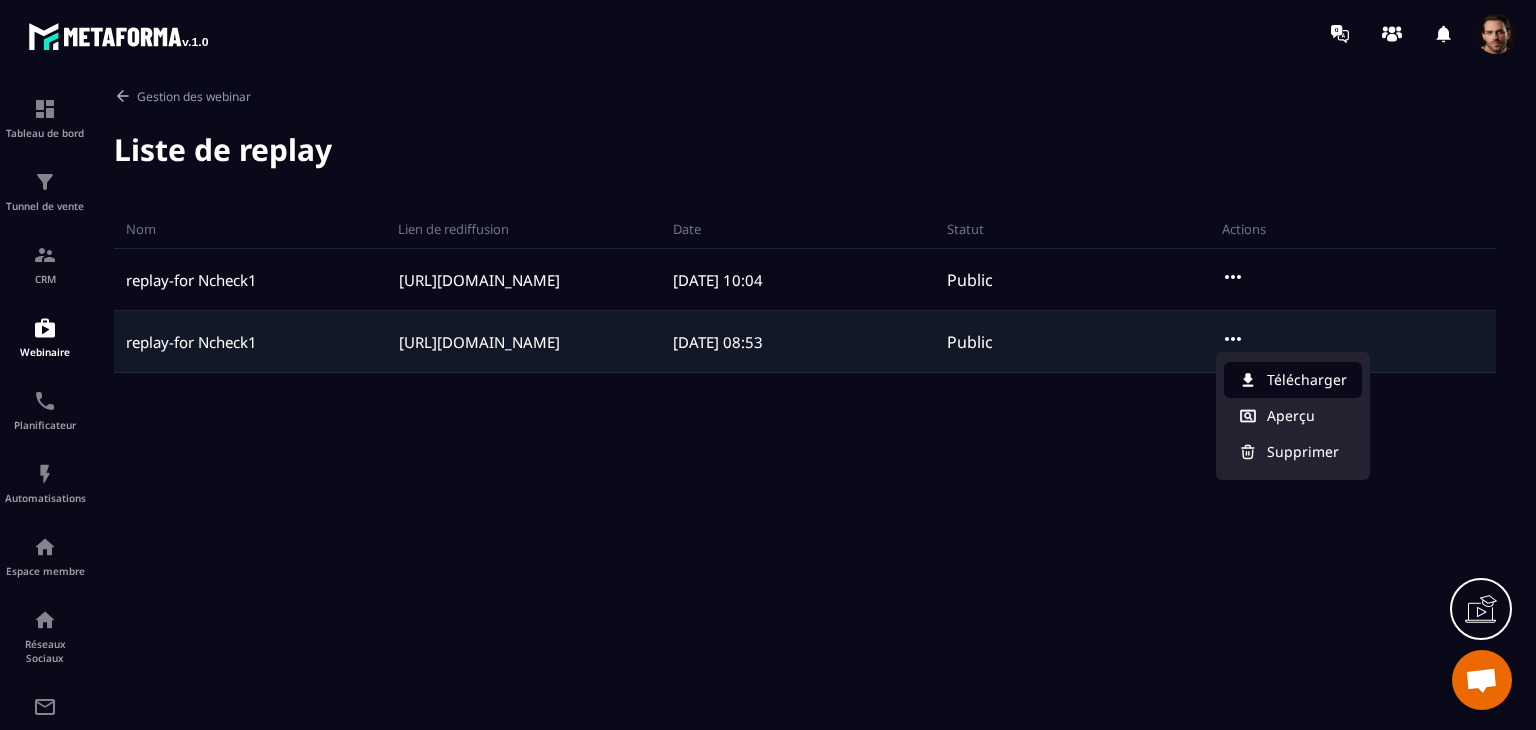 click 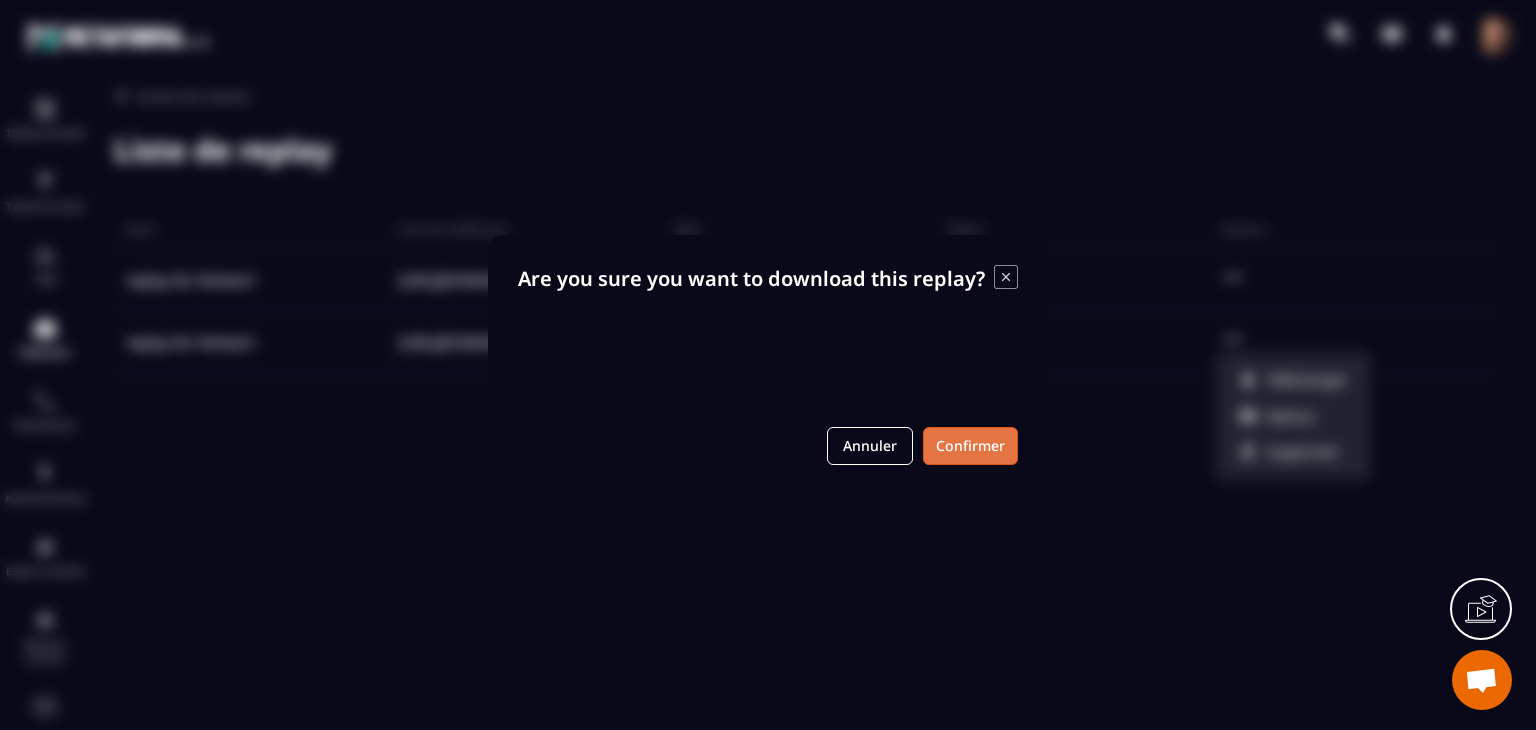 click on "Confirmer" at bounding box center [970, 446] 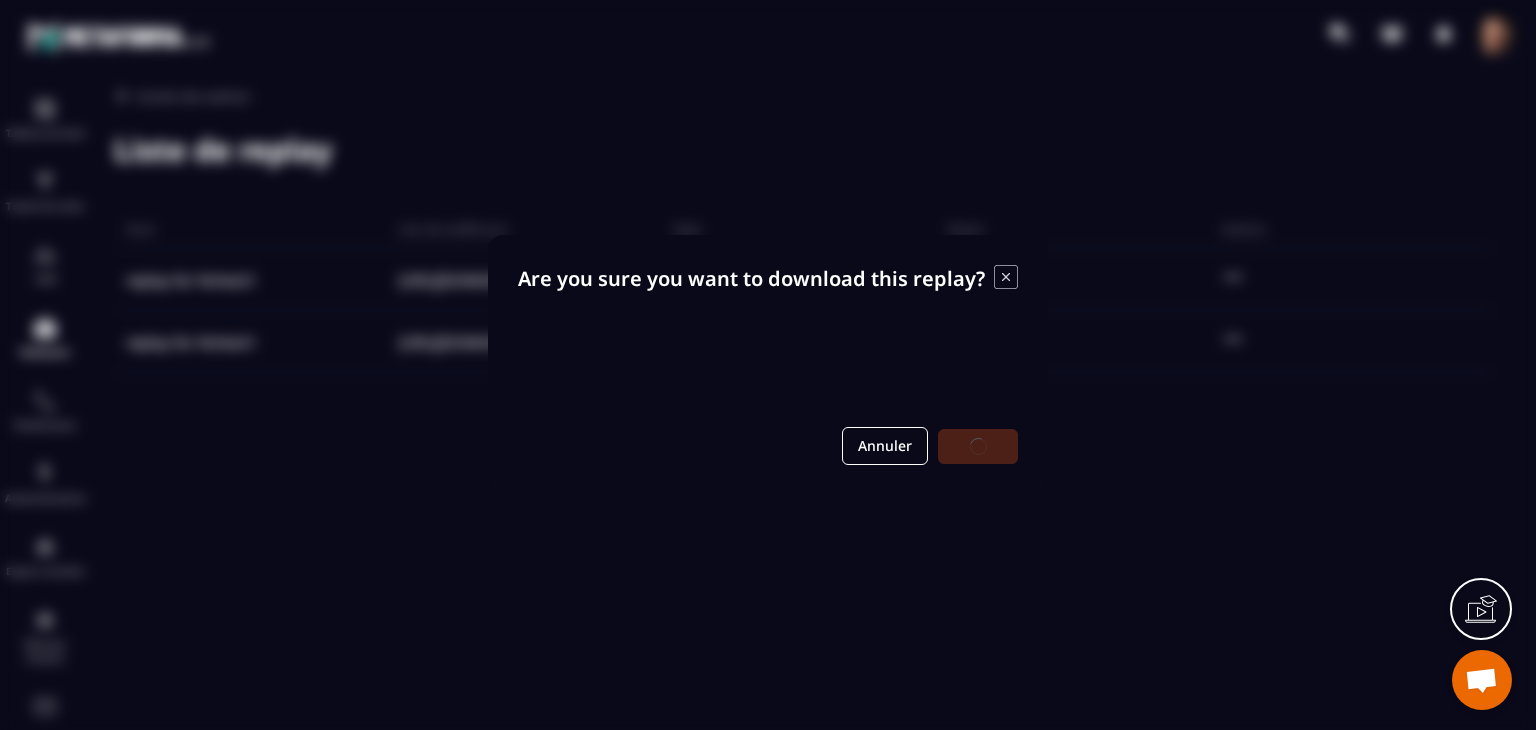 click 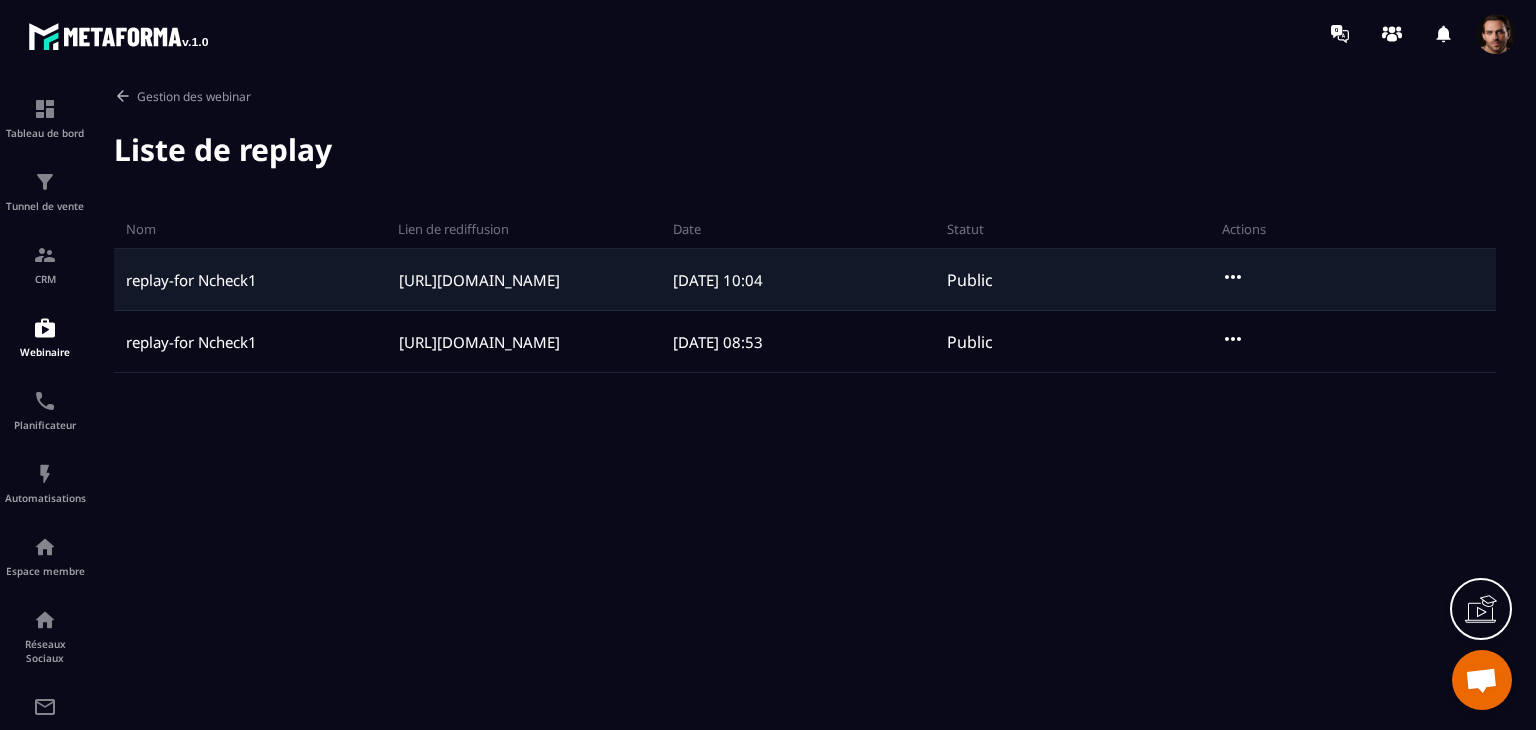 click 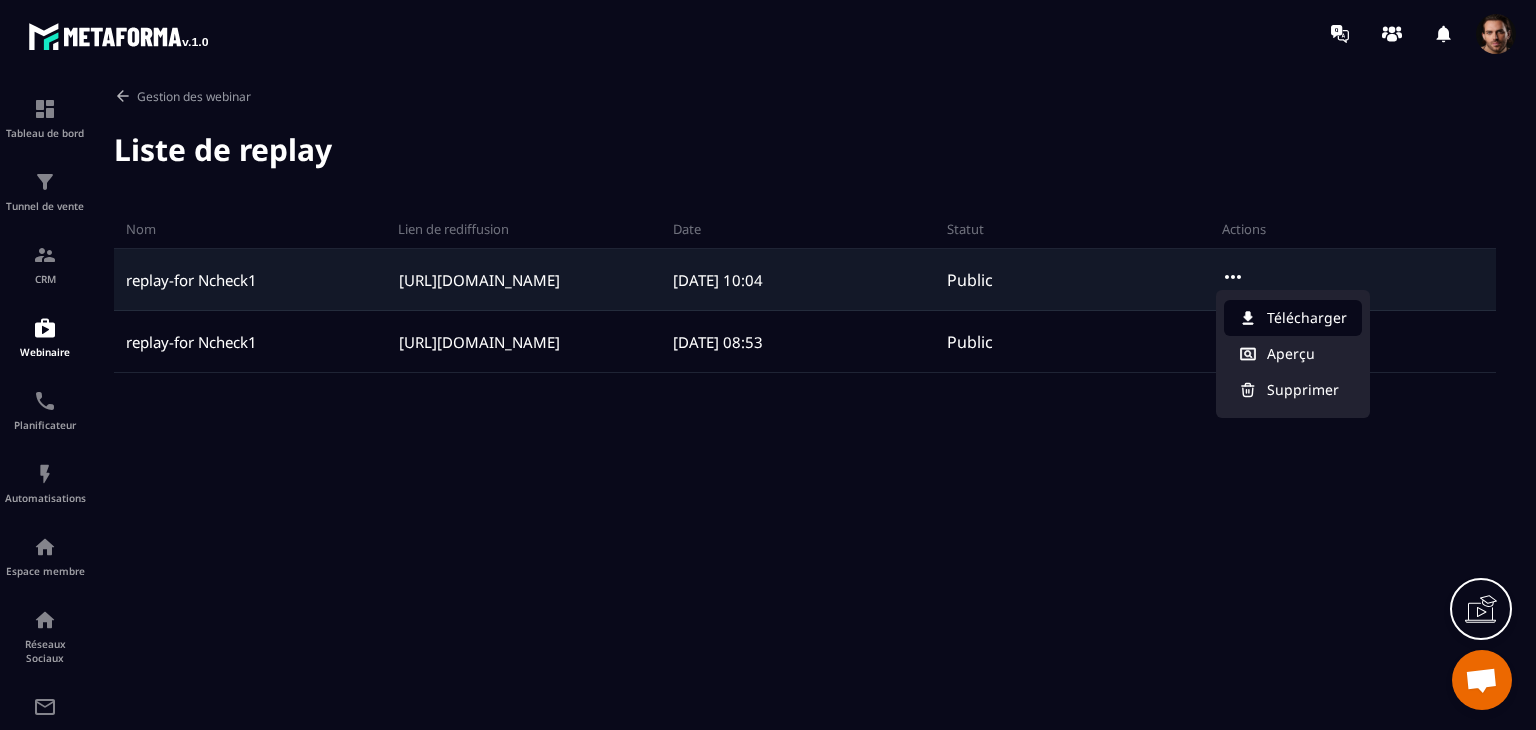 click on "Télécharger" at bounding box center [1293, 318] 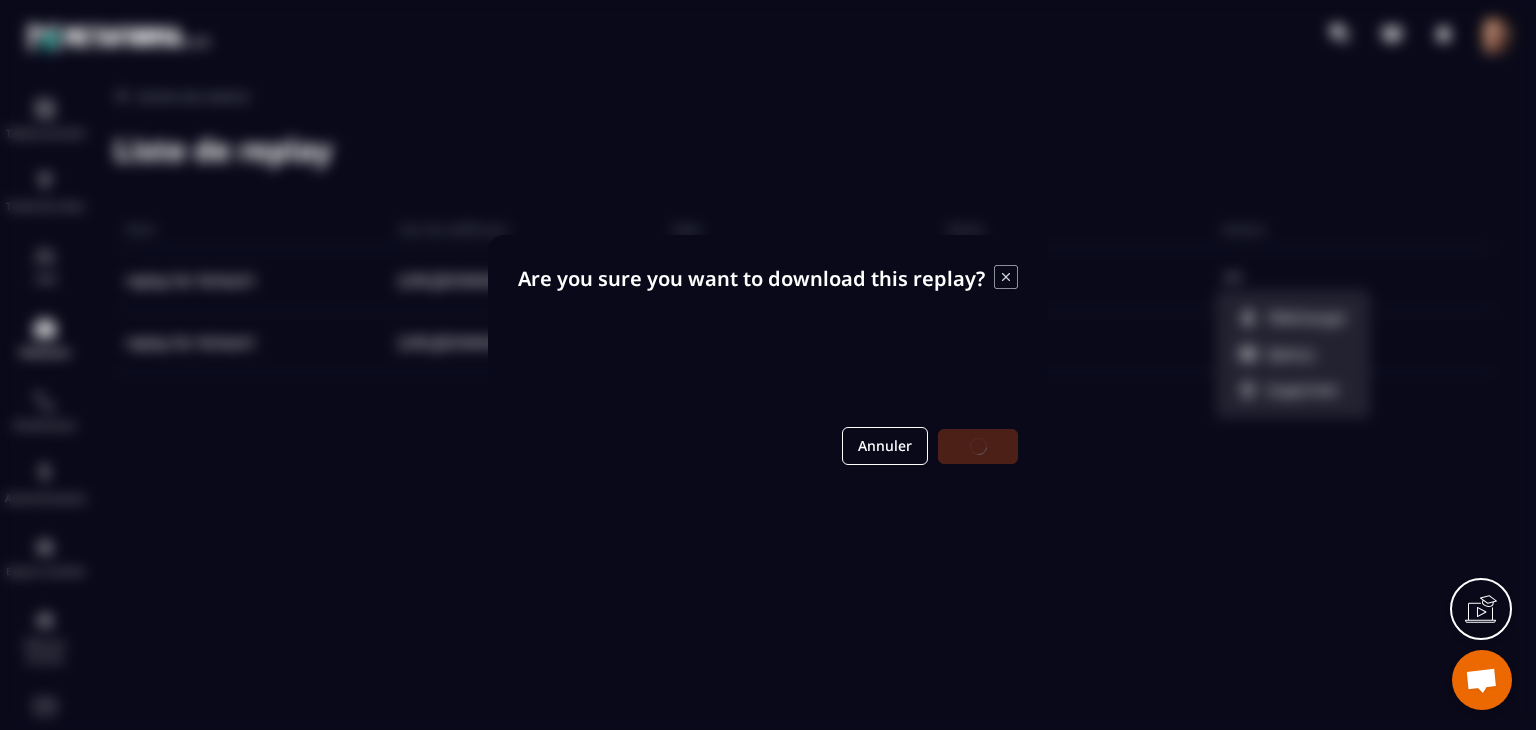click 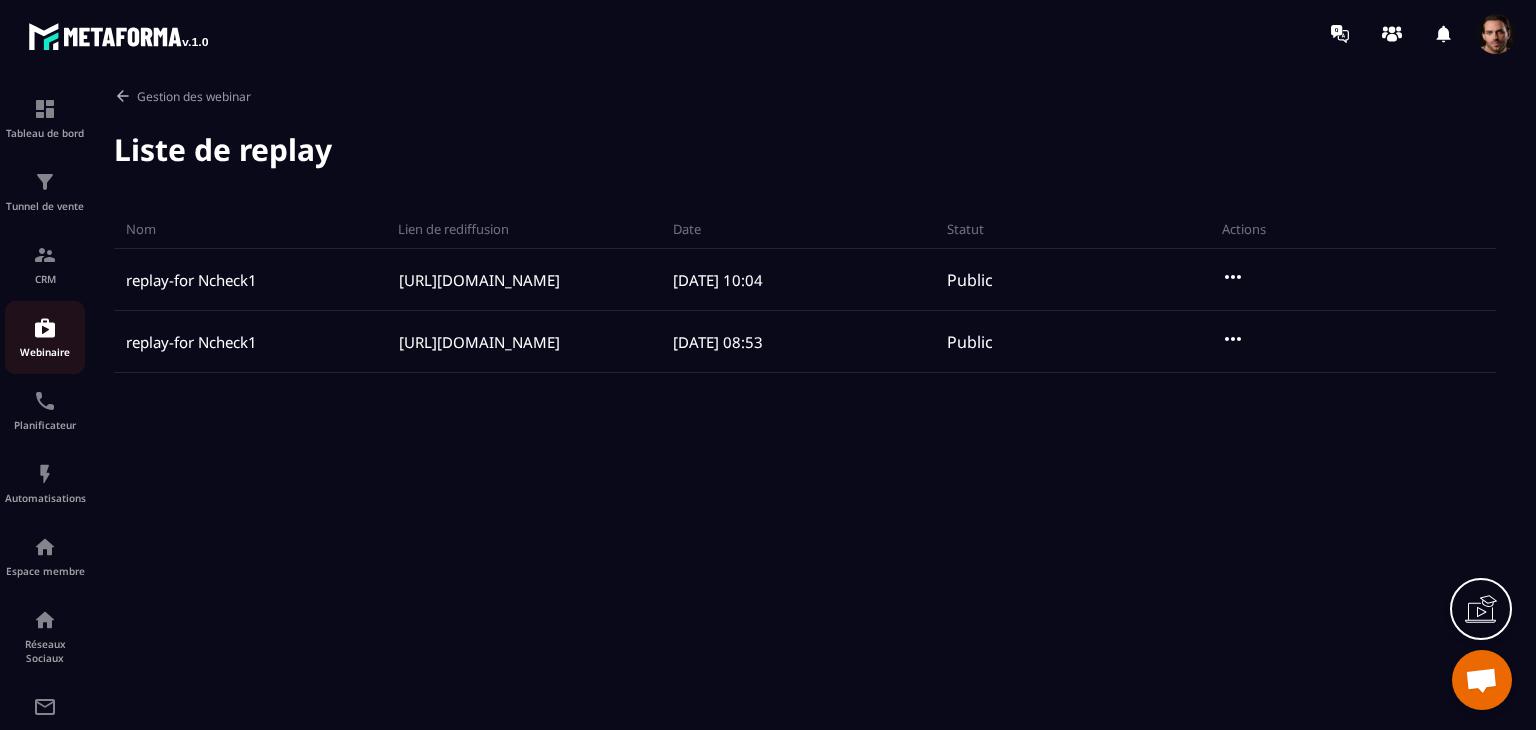 click on "Webinaire" at bounding box center (45, 352) 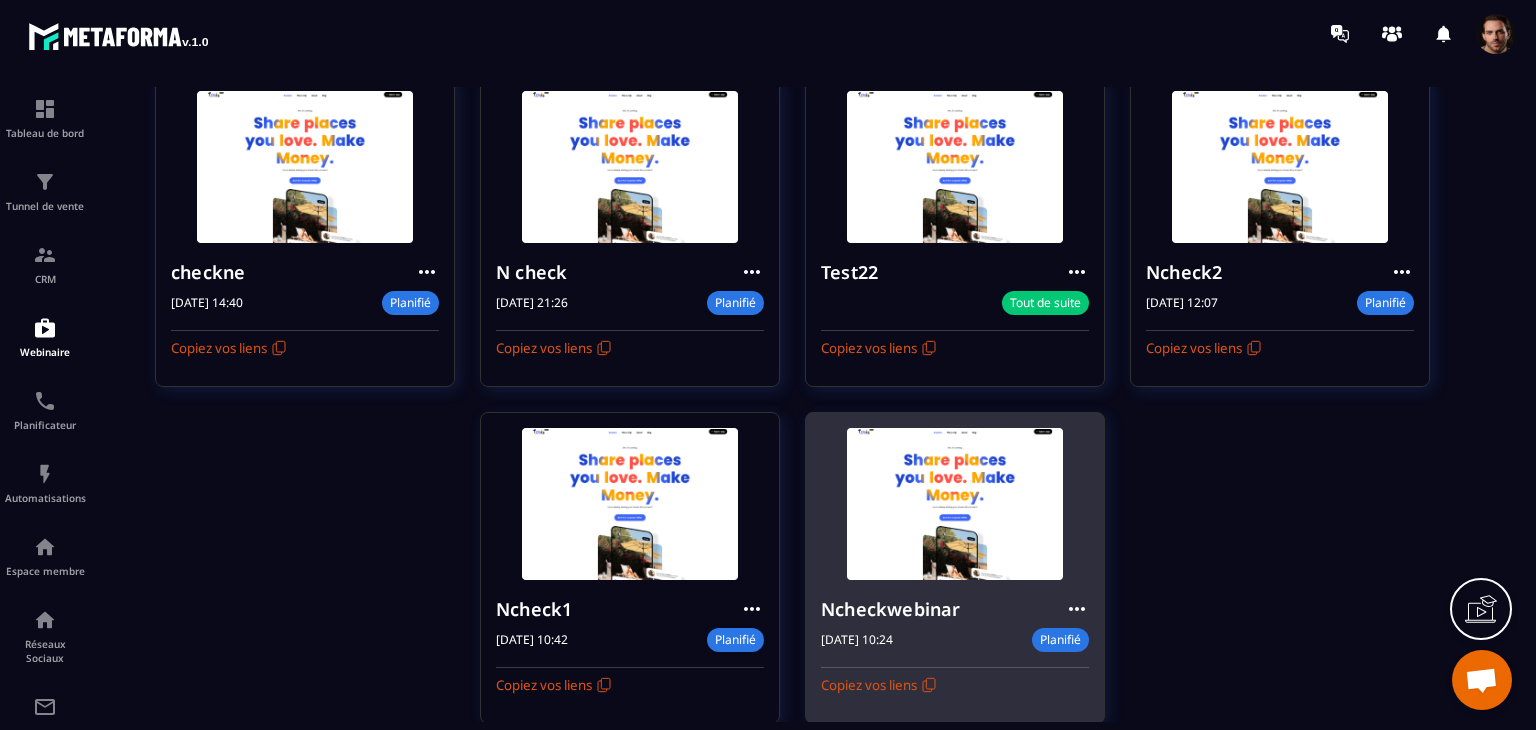 scroll, scrollTop: 623, scrollLeft: 0, axis: vertical 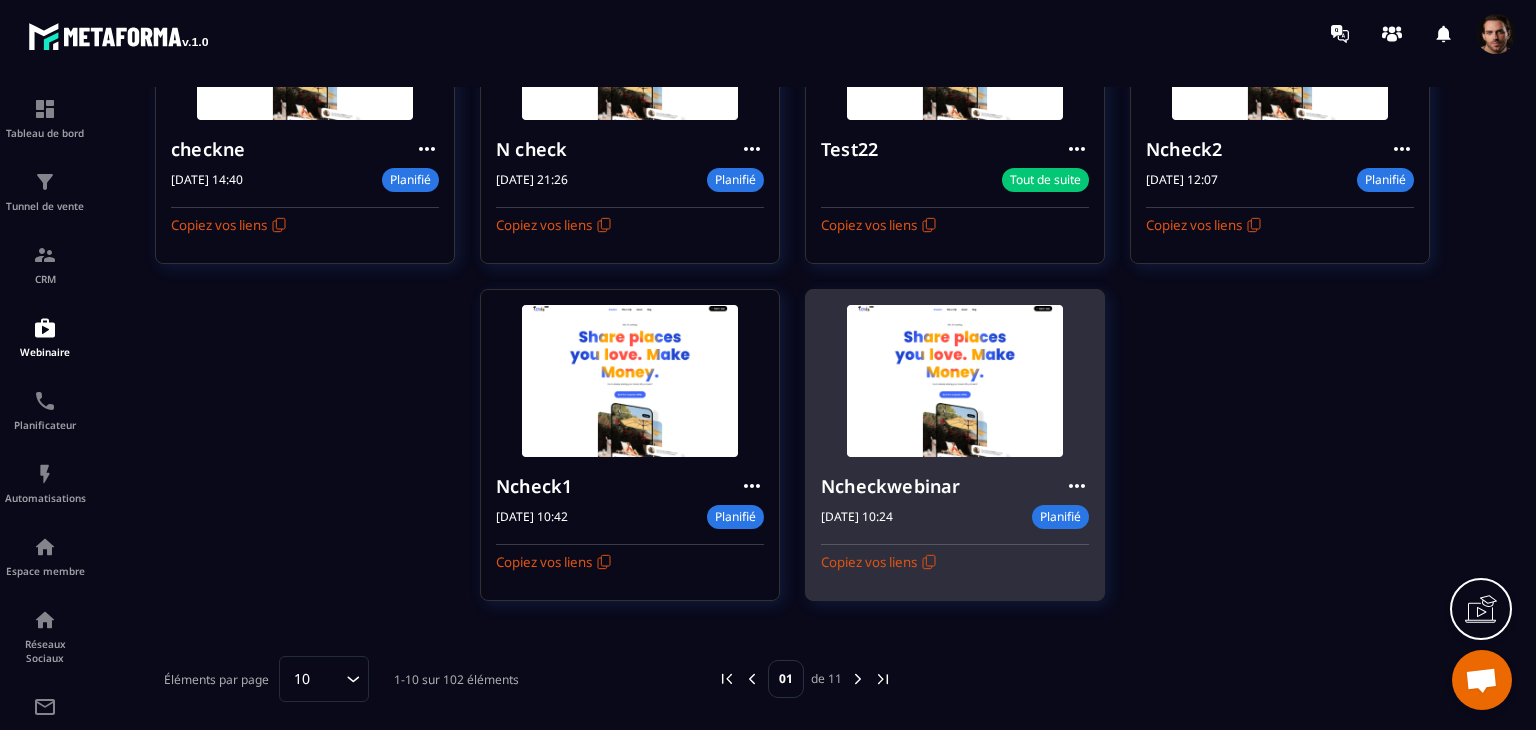 click 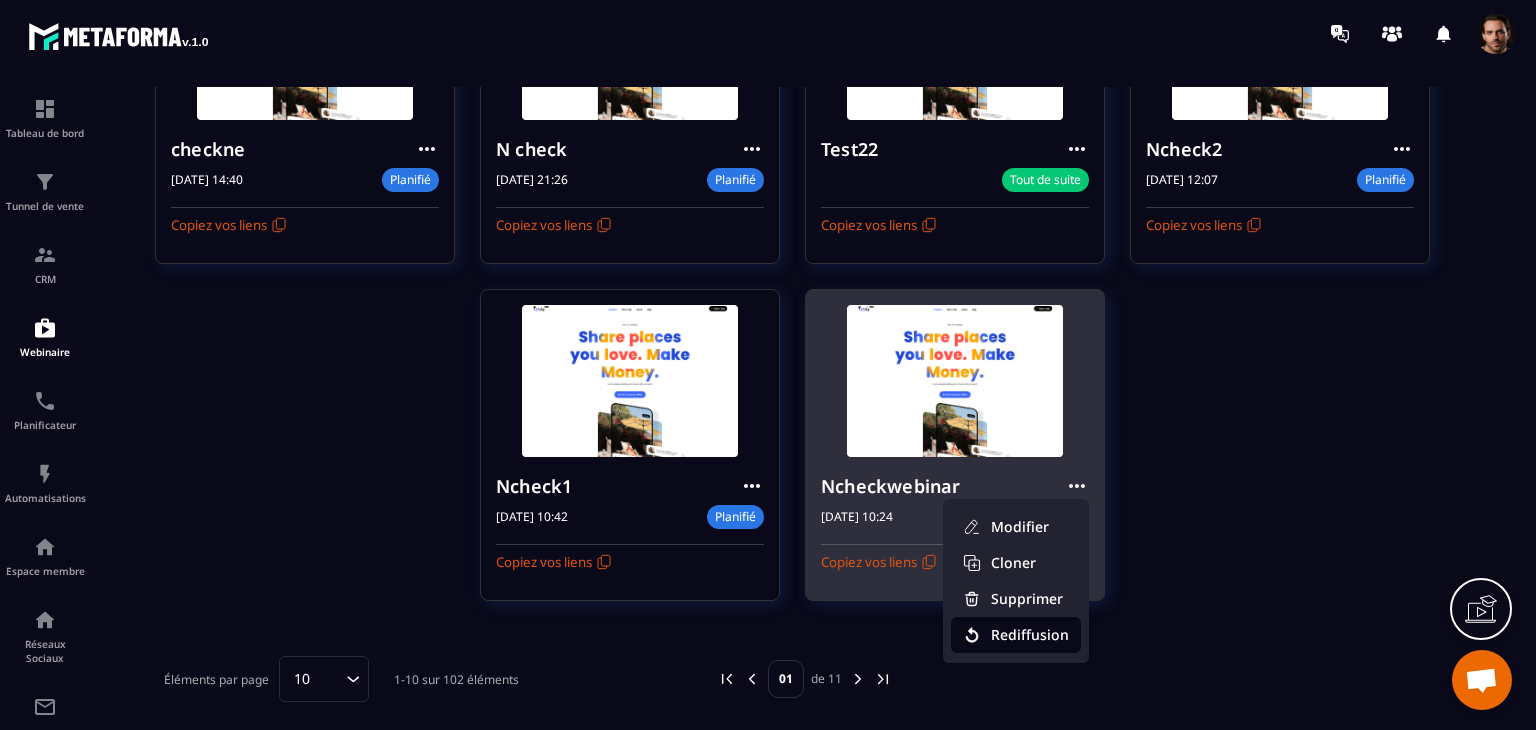 click on "Rediffusion" at bounding box center [1016, 635] 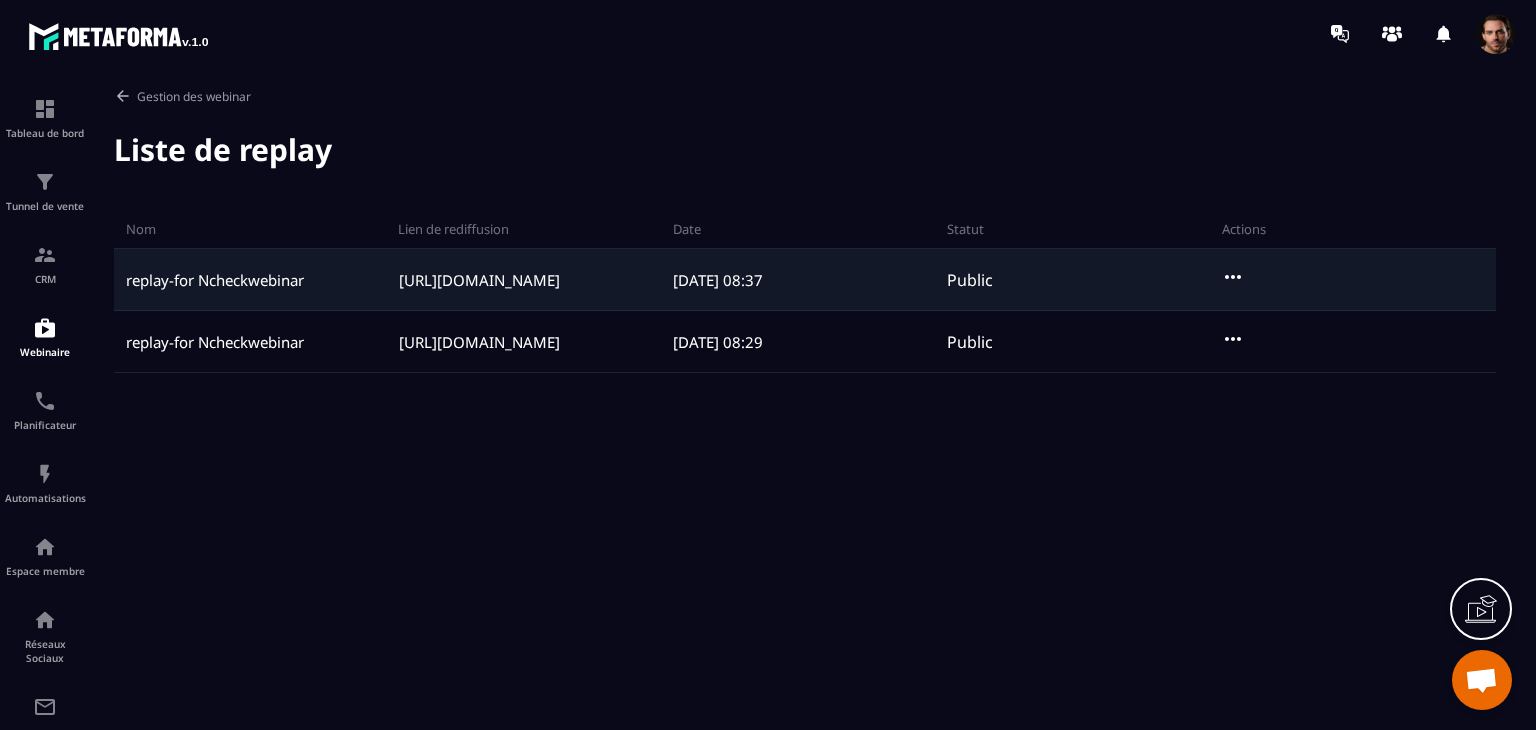 click 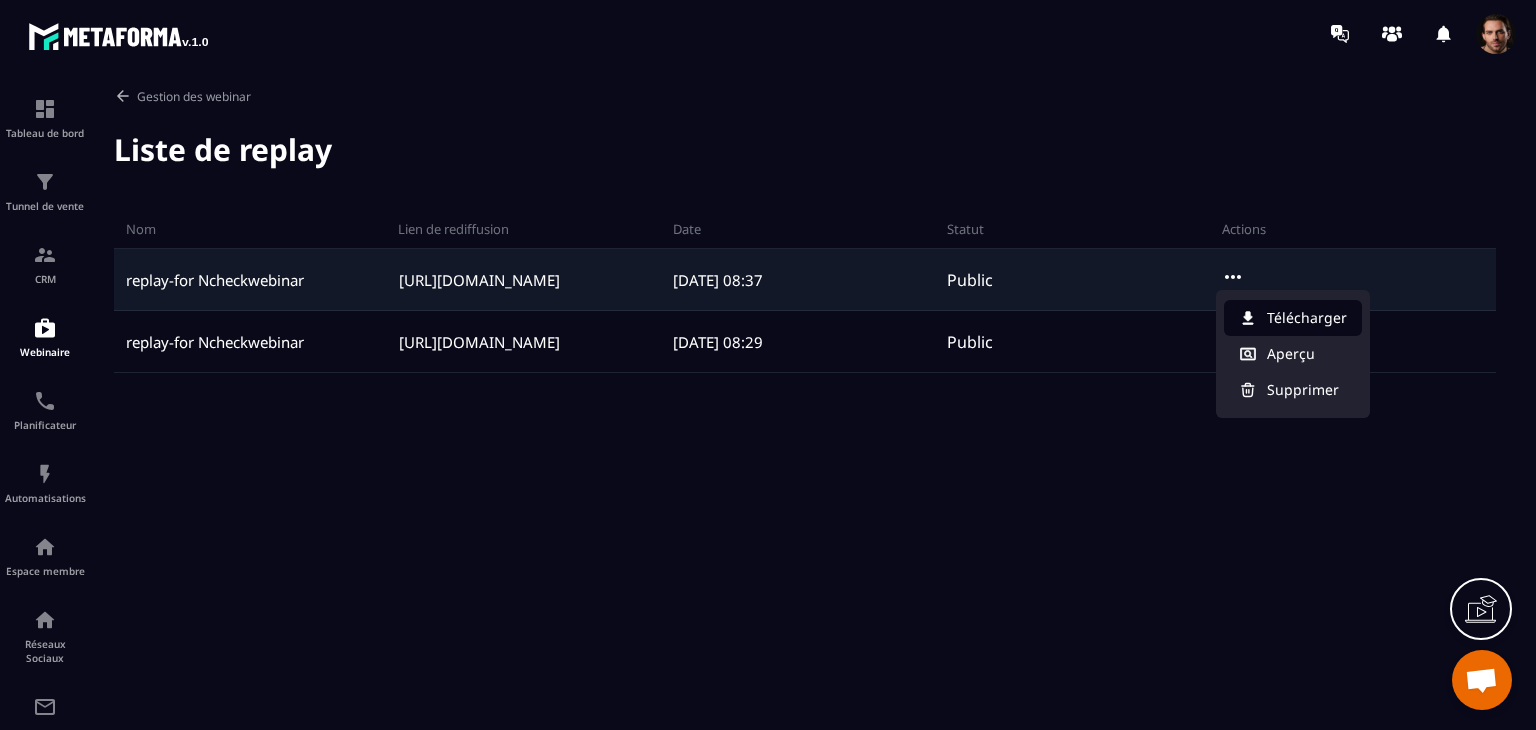 click on "Télécharger" at bounding box center [1293, 318] 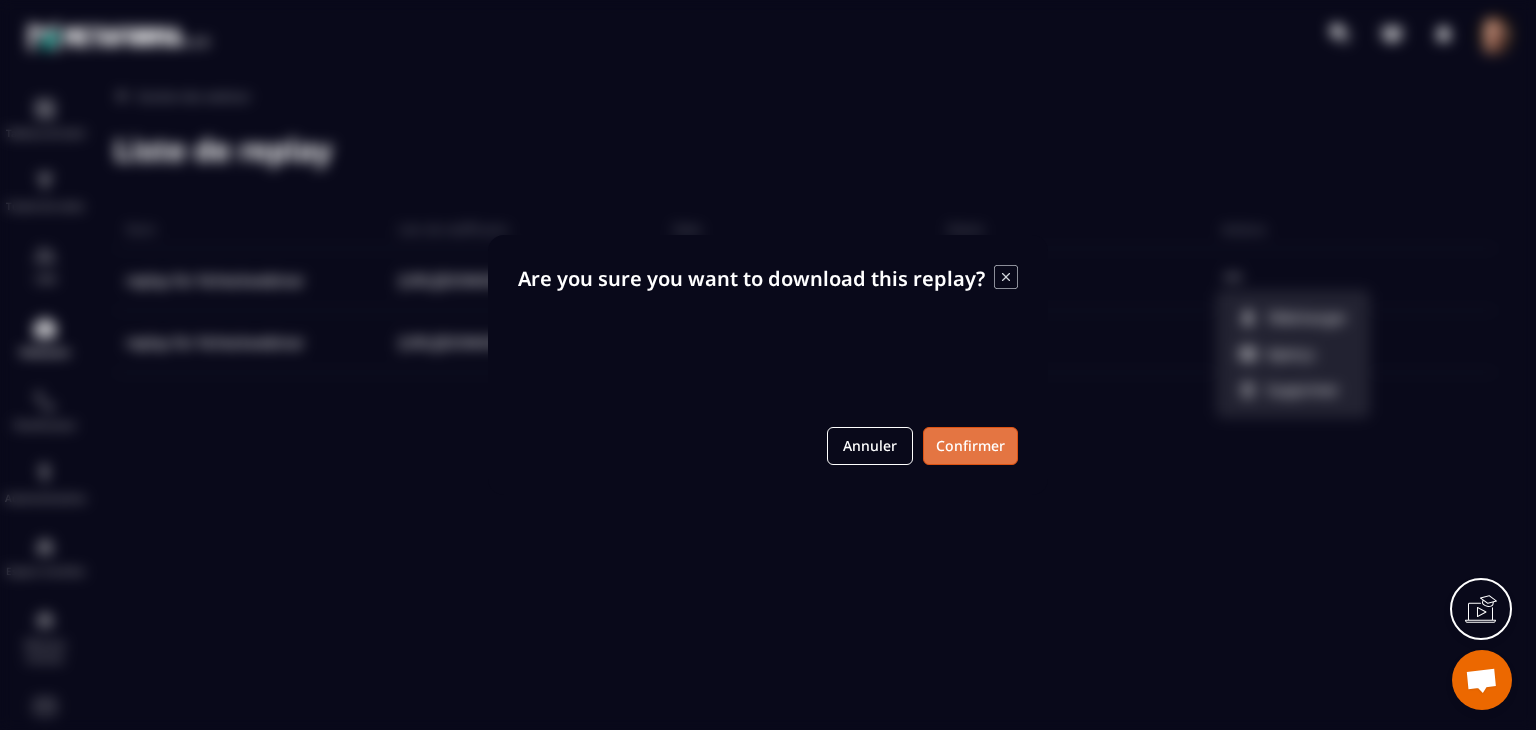 click on "Confirmer" at bounding box center [970, 446] 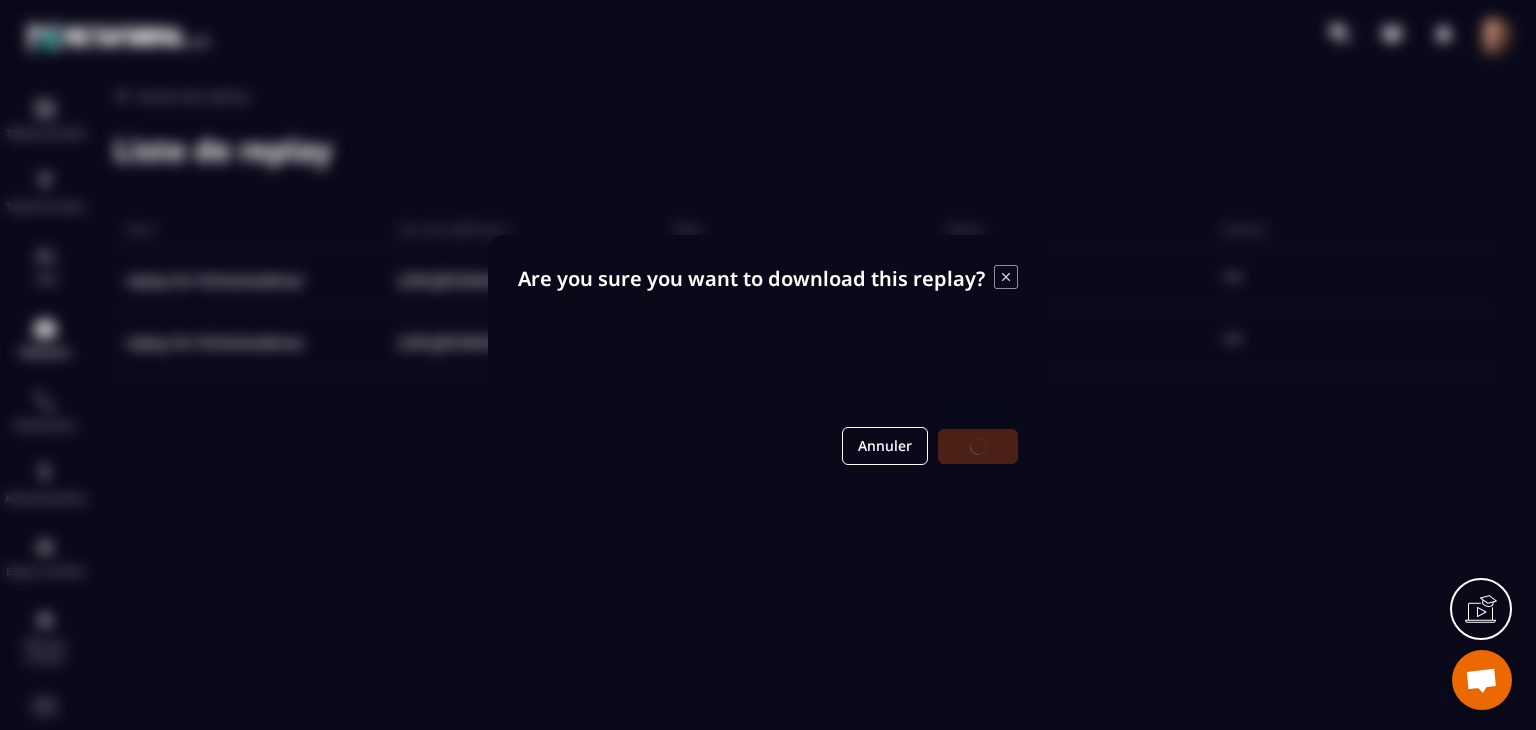 click at bounding box center (768, 365) 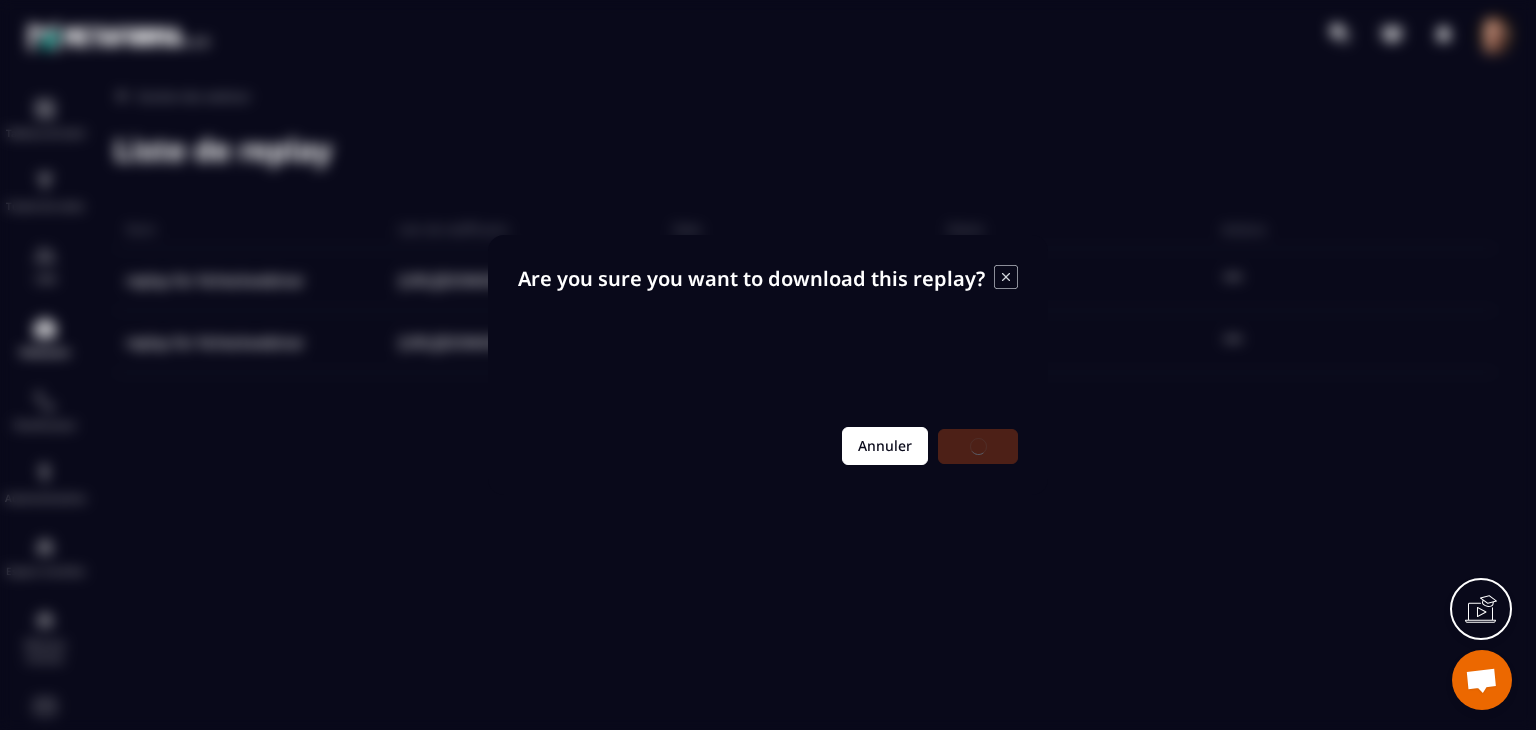 click on "Annuler" at bounding box center (885, 446) 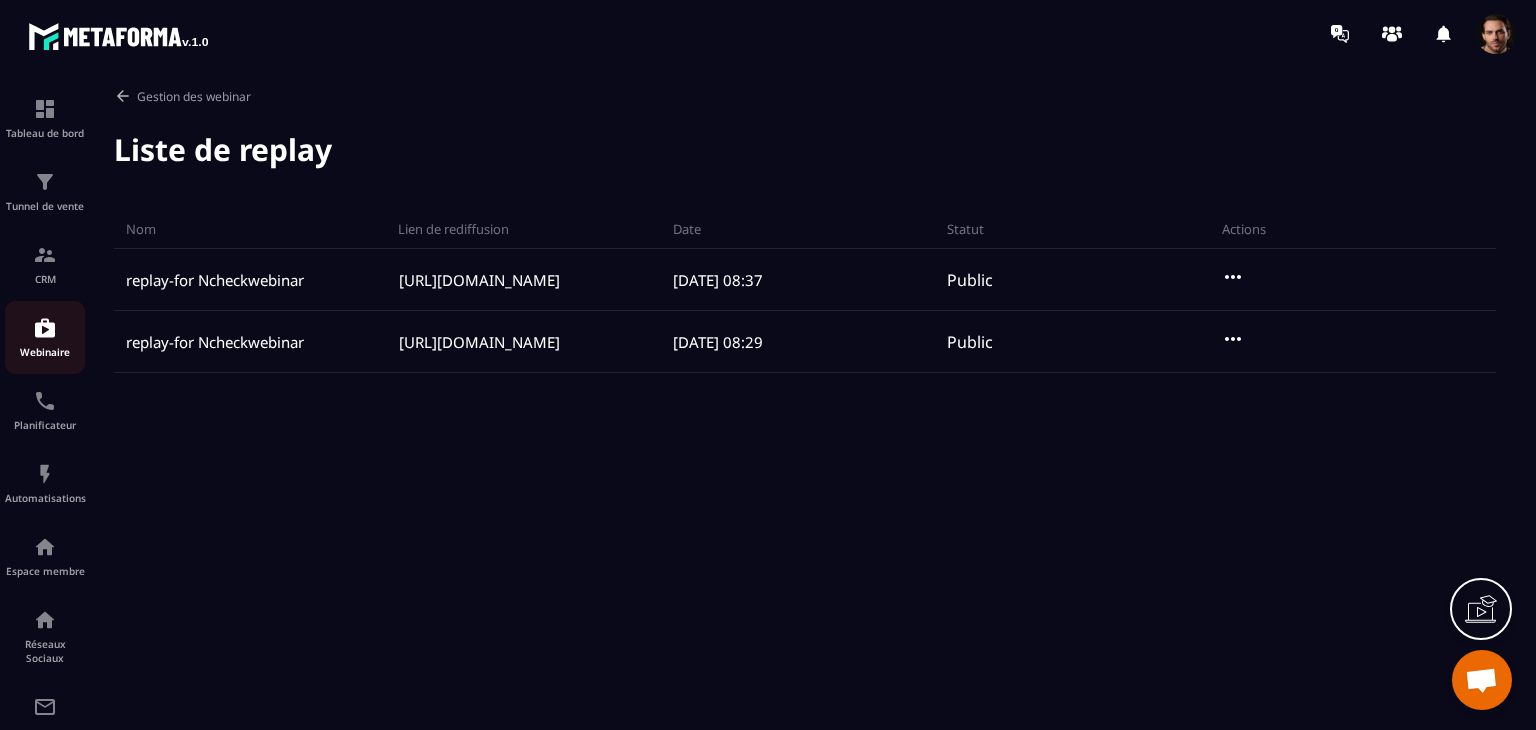 click on "Webinaire" 